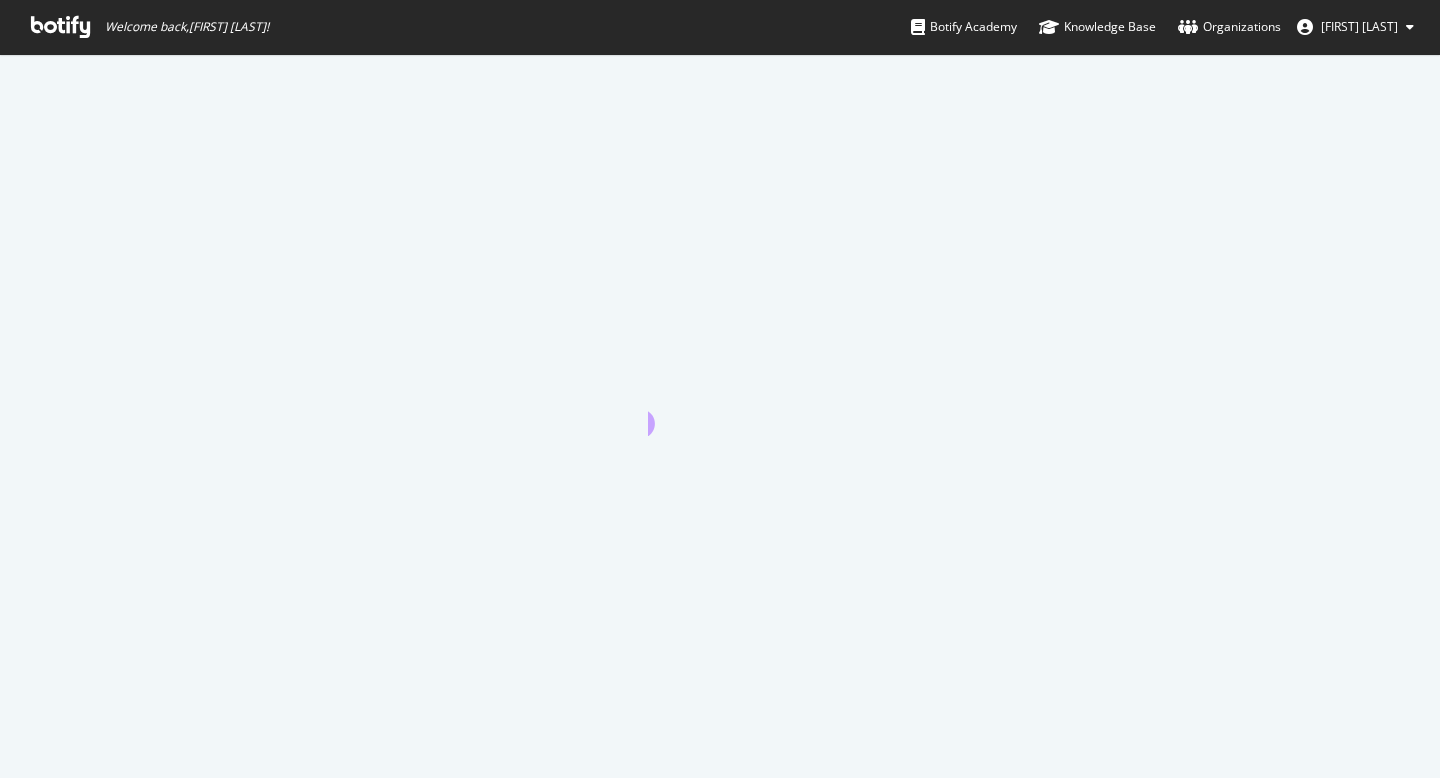 scroll, scrollTop: 0, scrollLeft: 0, axis: both 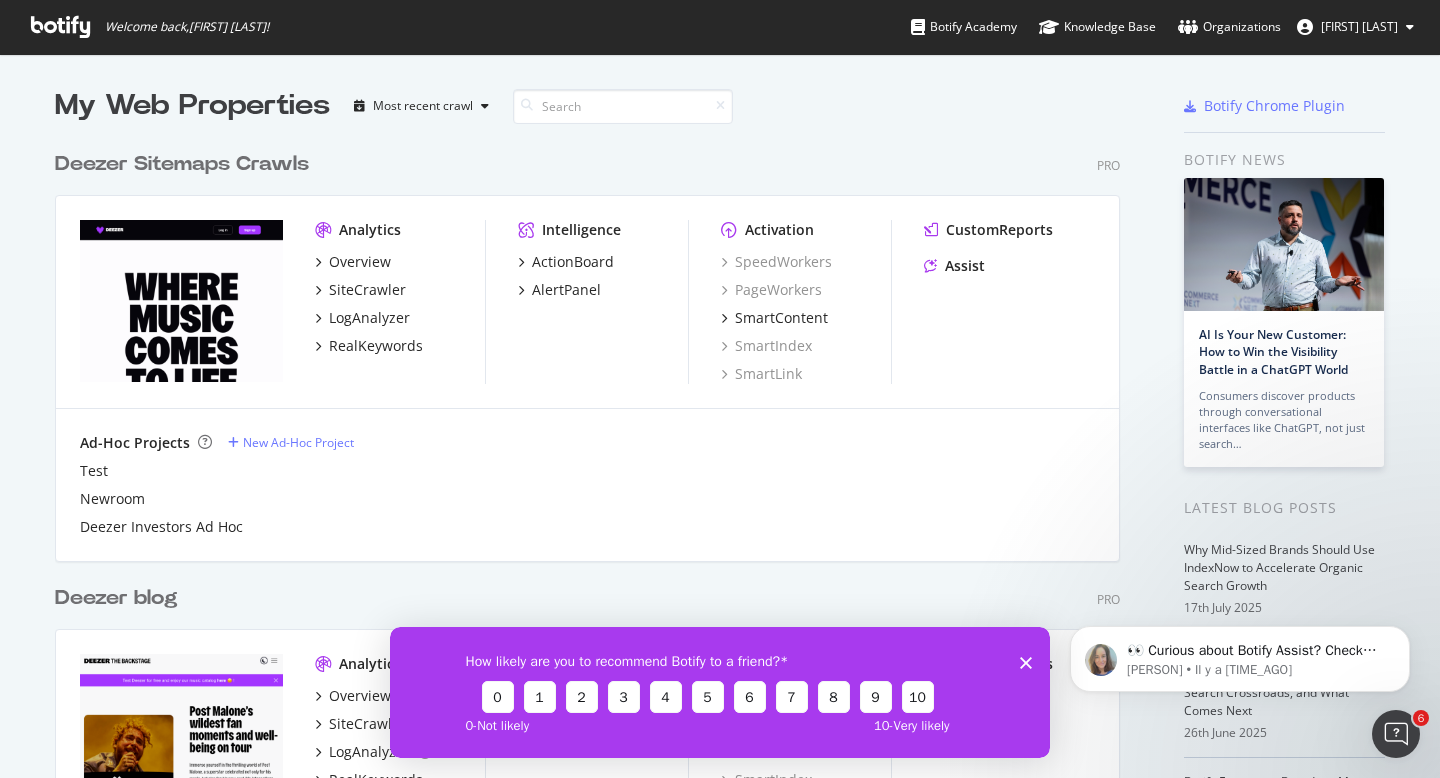 click 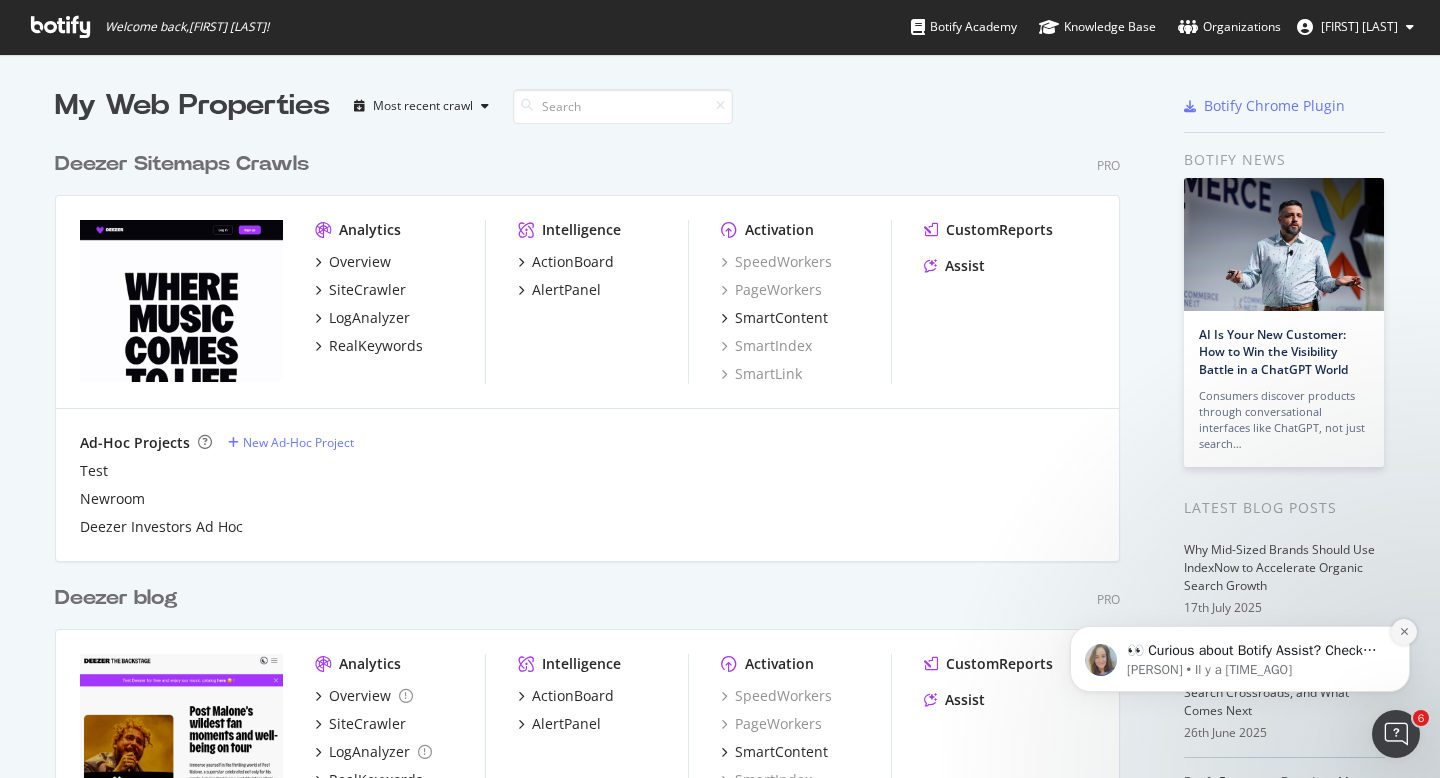 click 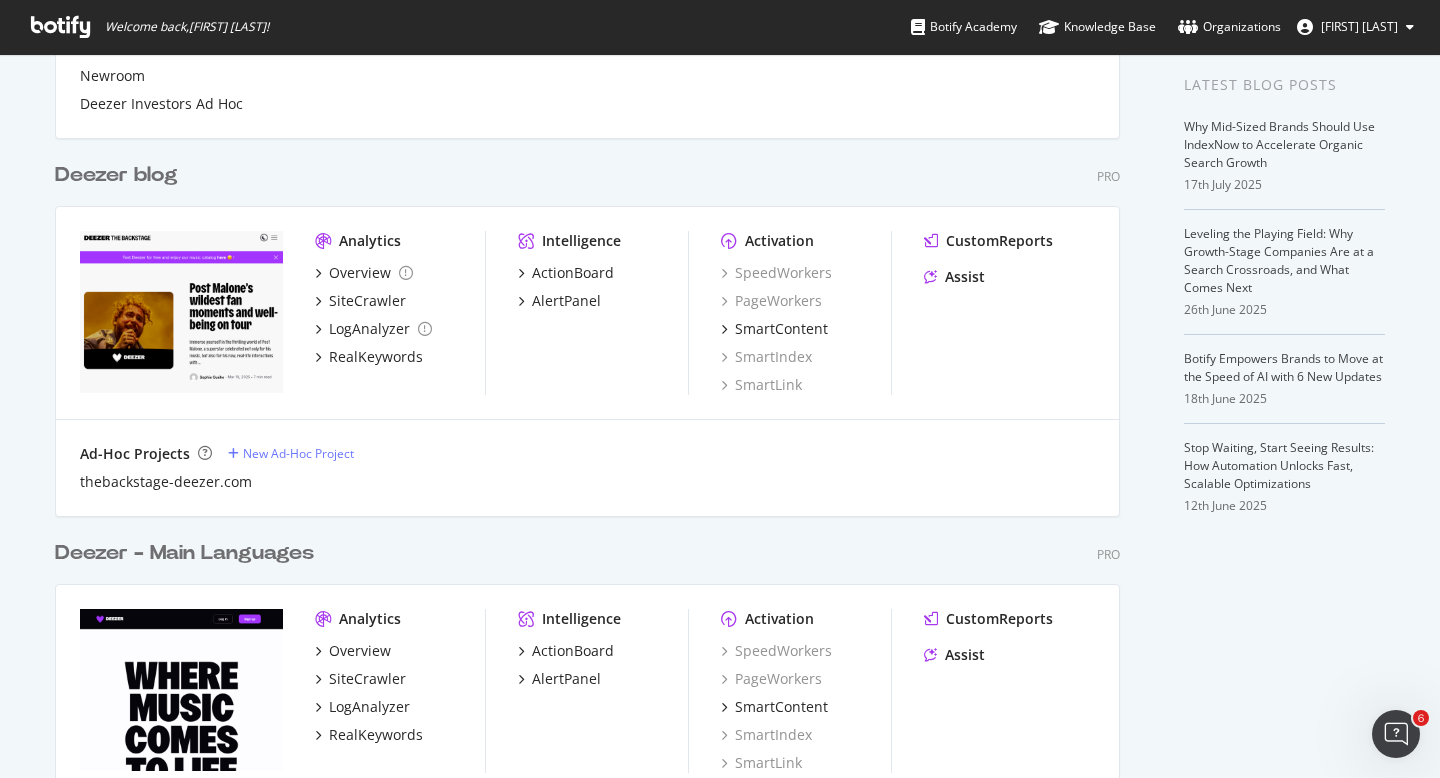 scroll, scrollTop: 662, scrollLeft: 0, axis: vertical 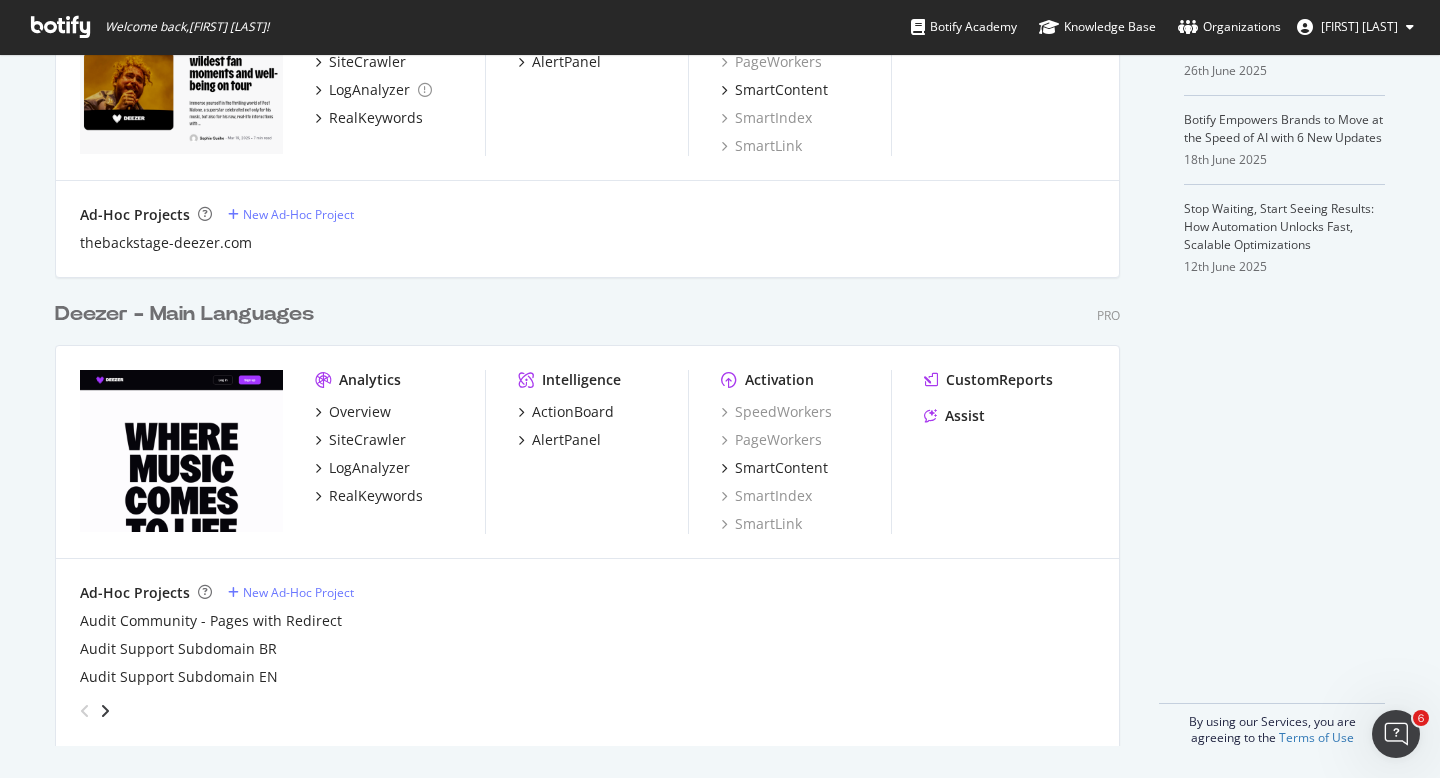 click on "Deezer - Main Languages" at bounding box center [184, 314] 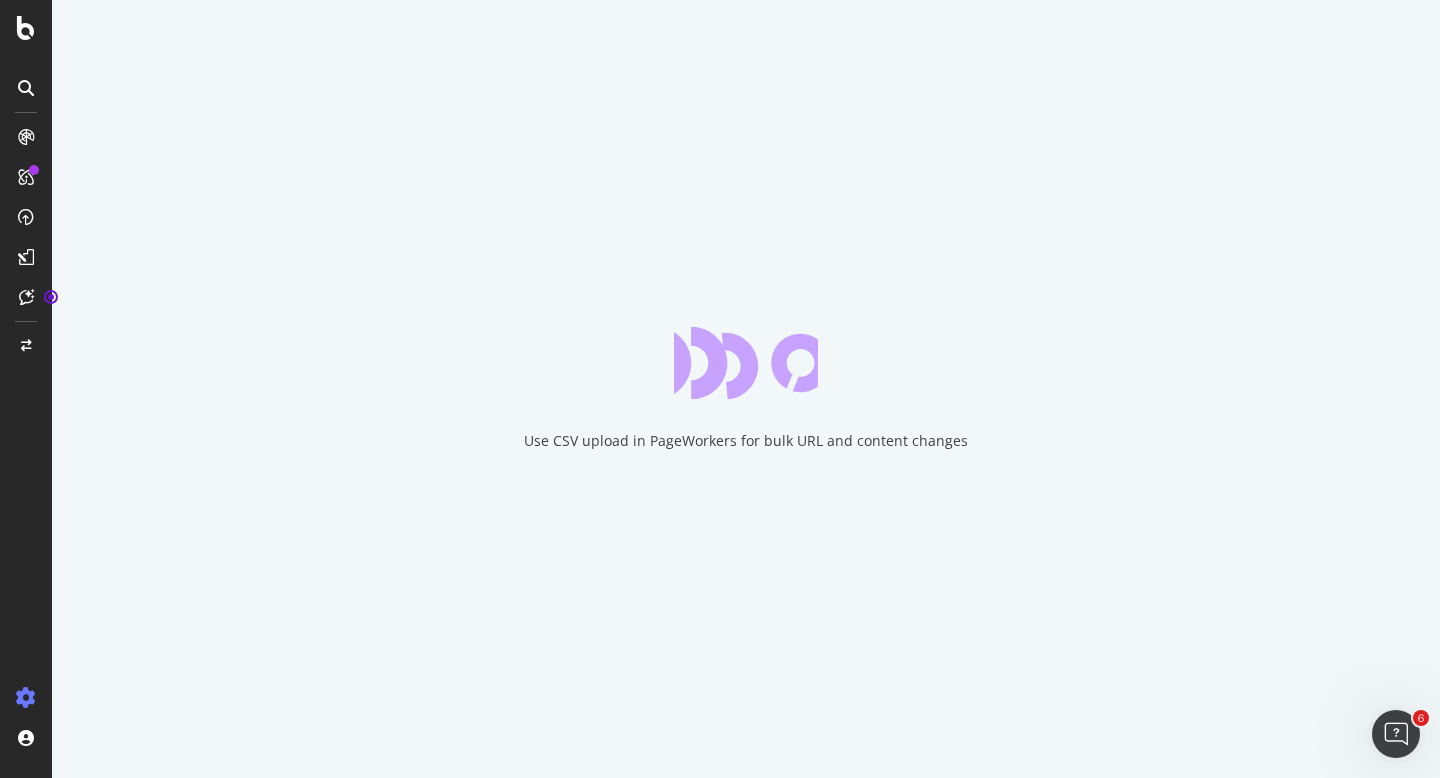 scroll, scrollTop: 0, scrollLeft: 0, axis: both 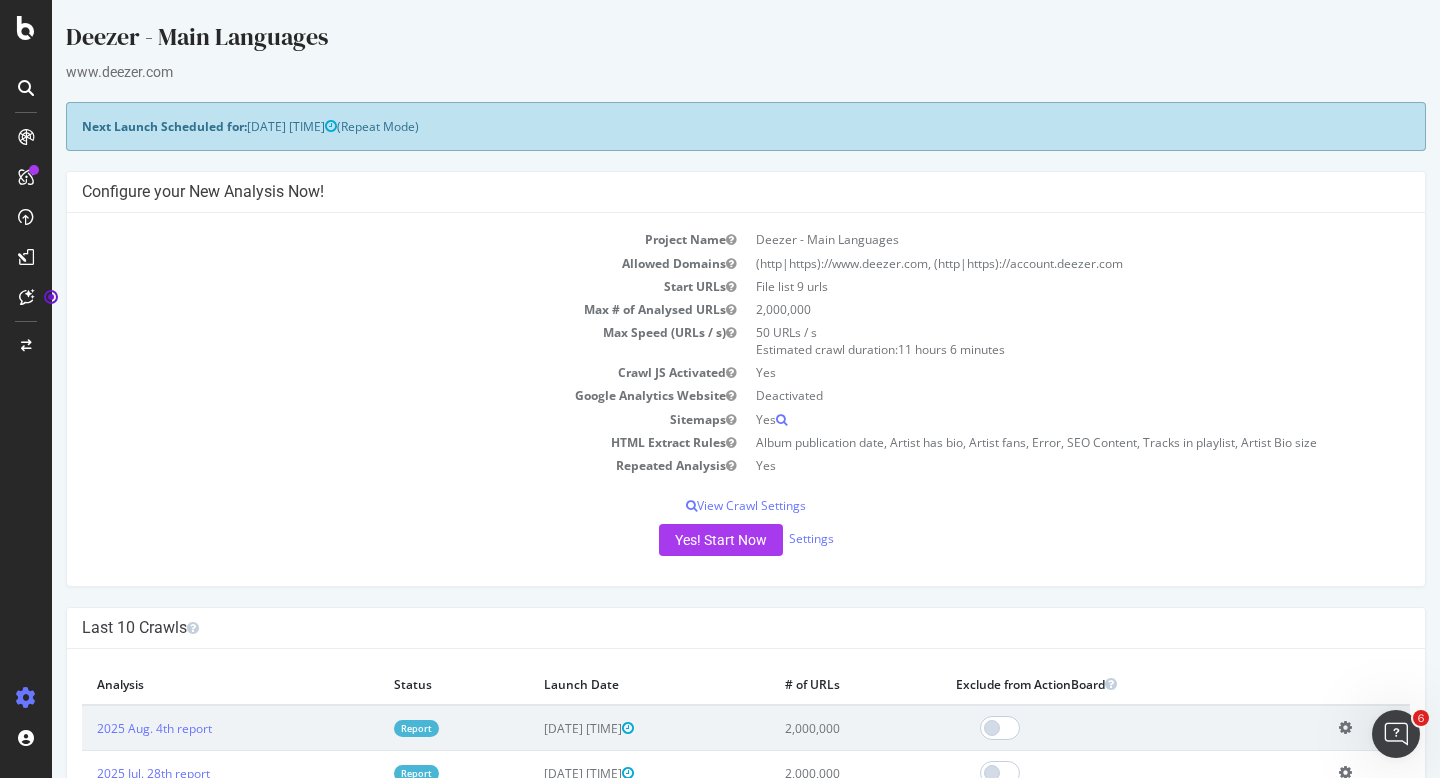click at bounding box center (26, 698) 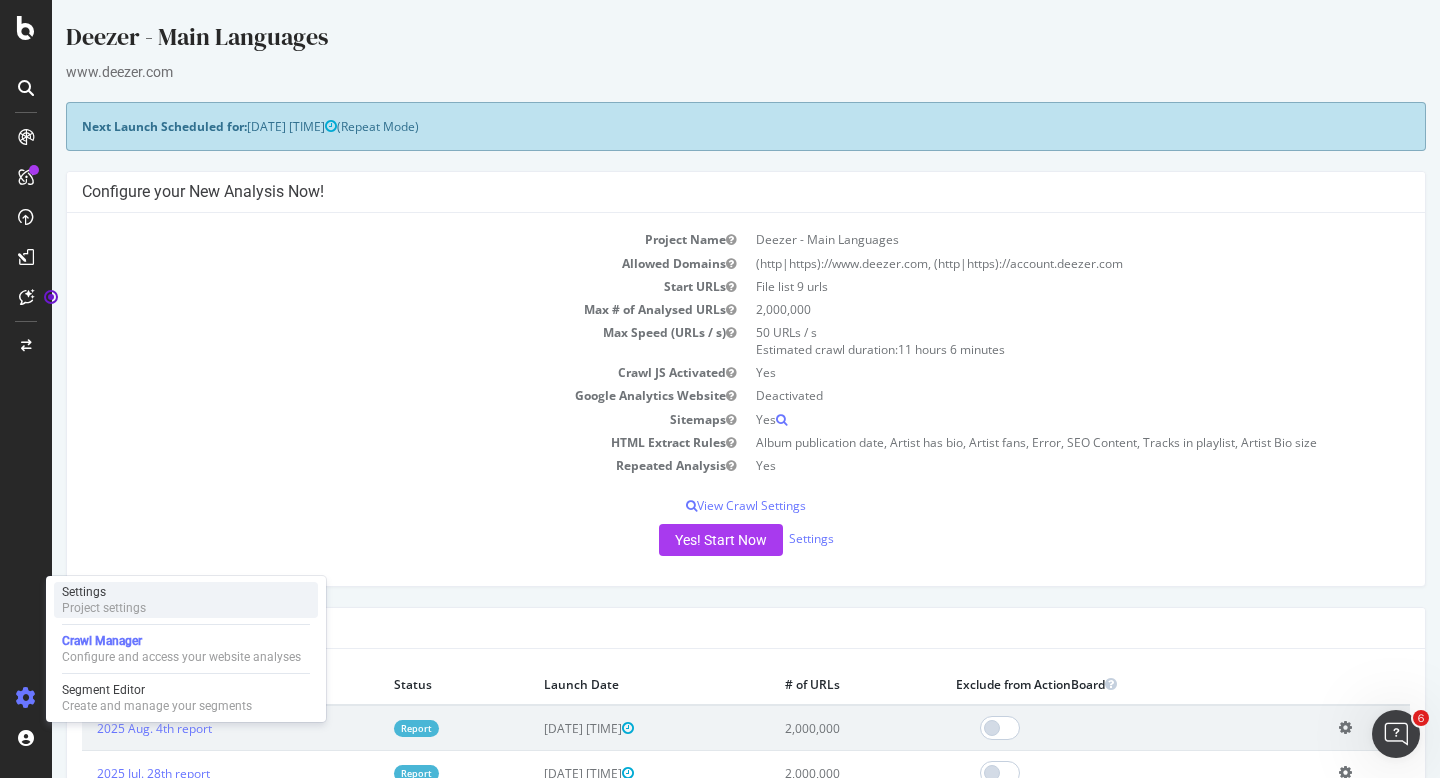 click on "Settings Project settings" at bounding box center [186, 600] 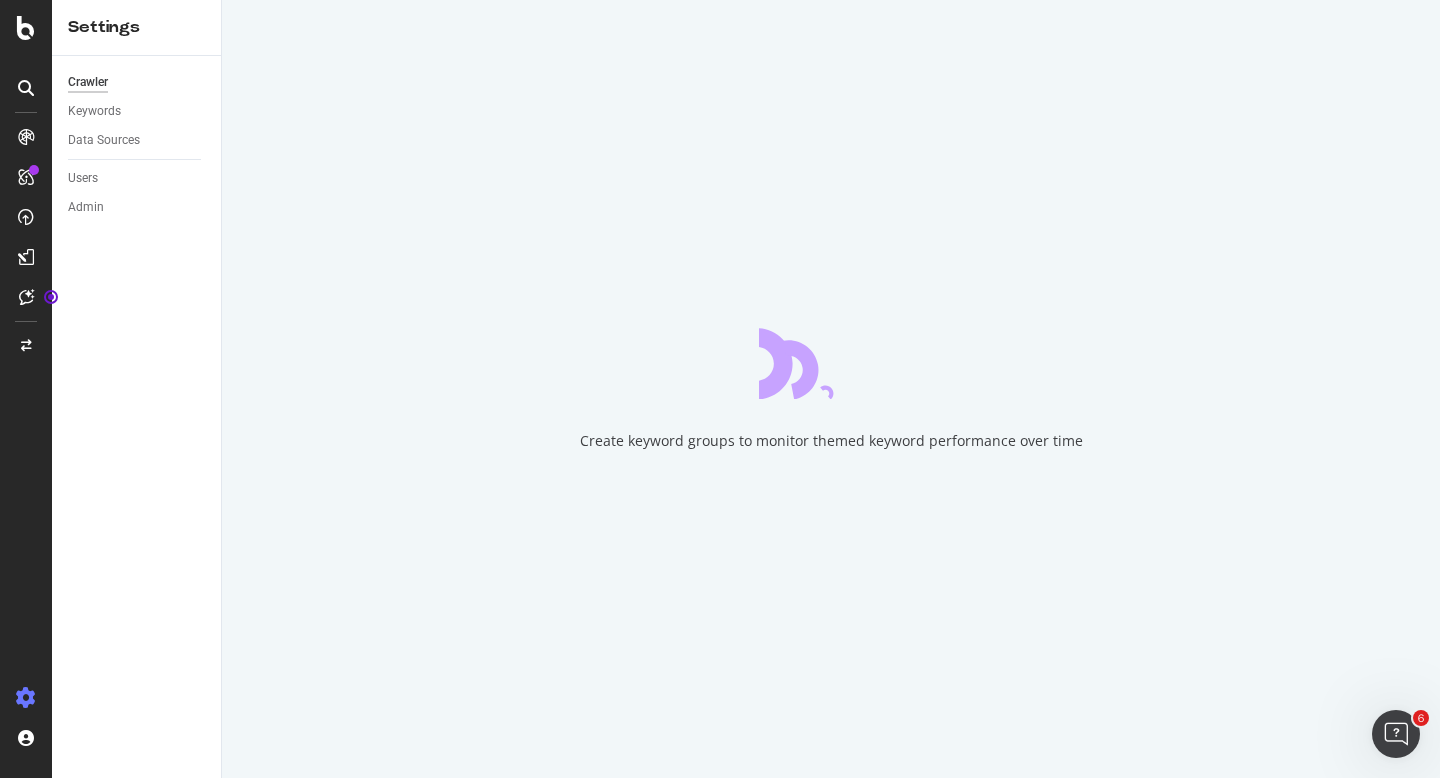 scroll, scrollTop: 0, scrollLeft: 0, axis: both 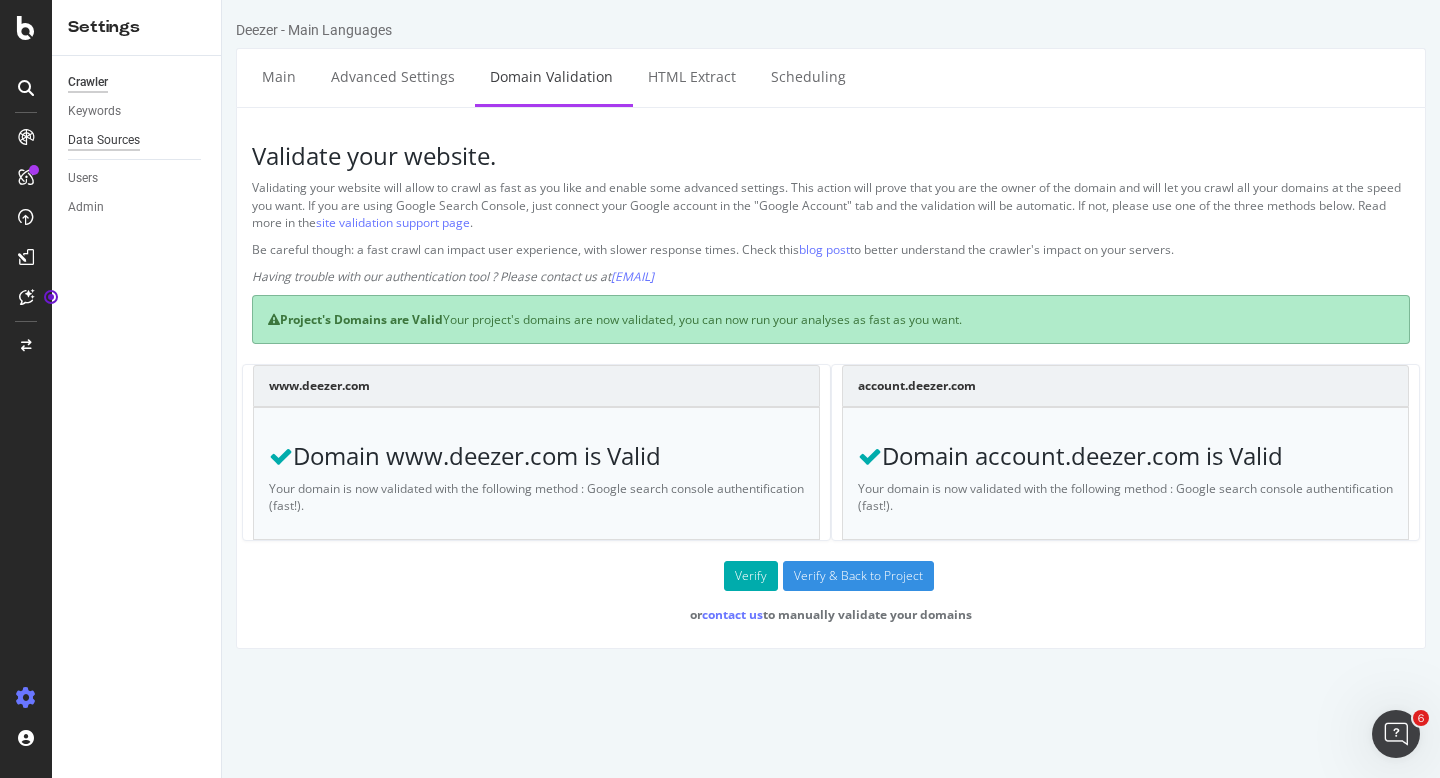 click on "Data Sources" at bounding box center [104, 140] 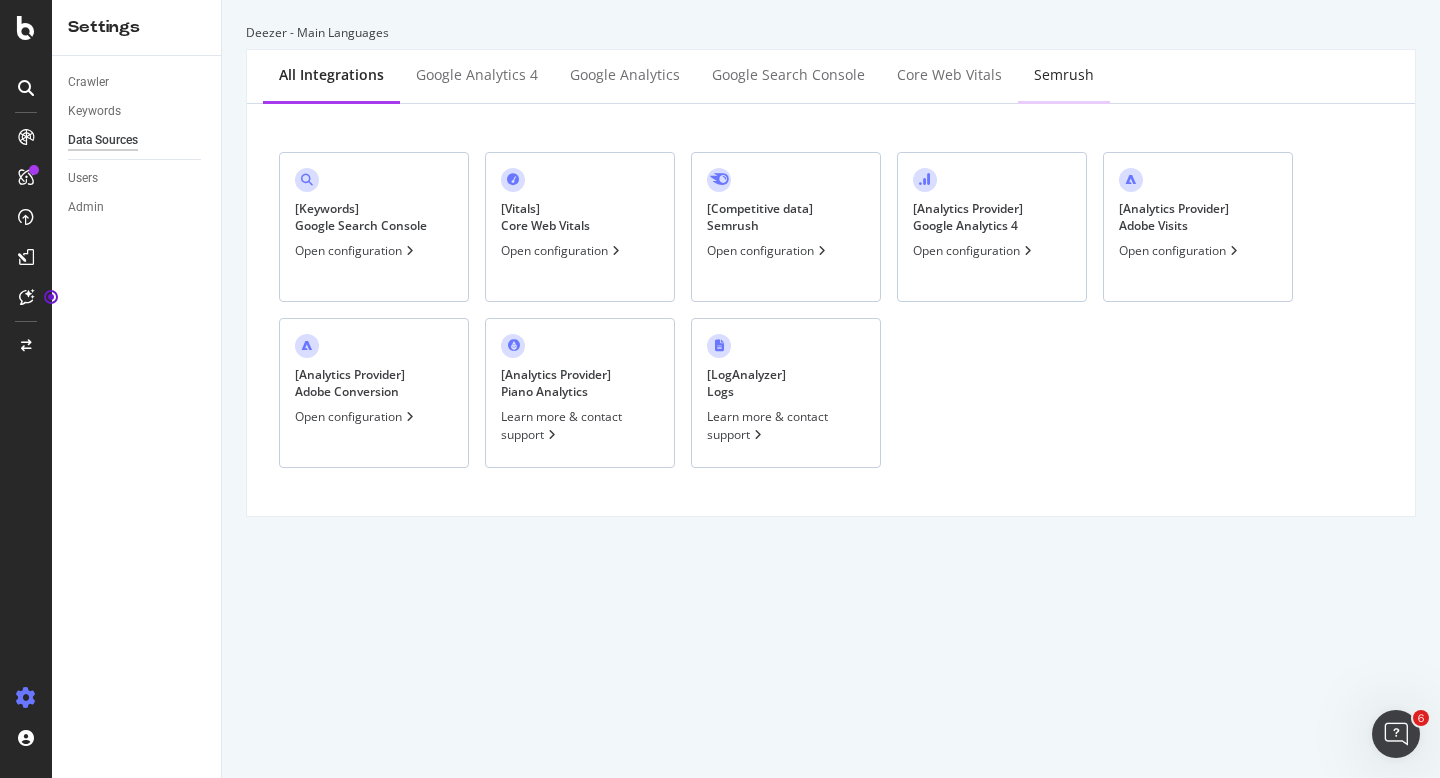 click on "Semrush" at bounding box center [1064, 76] 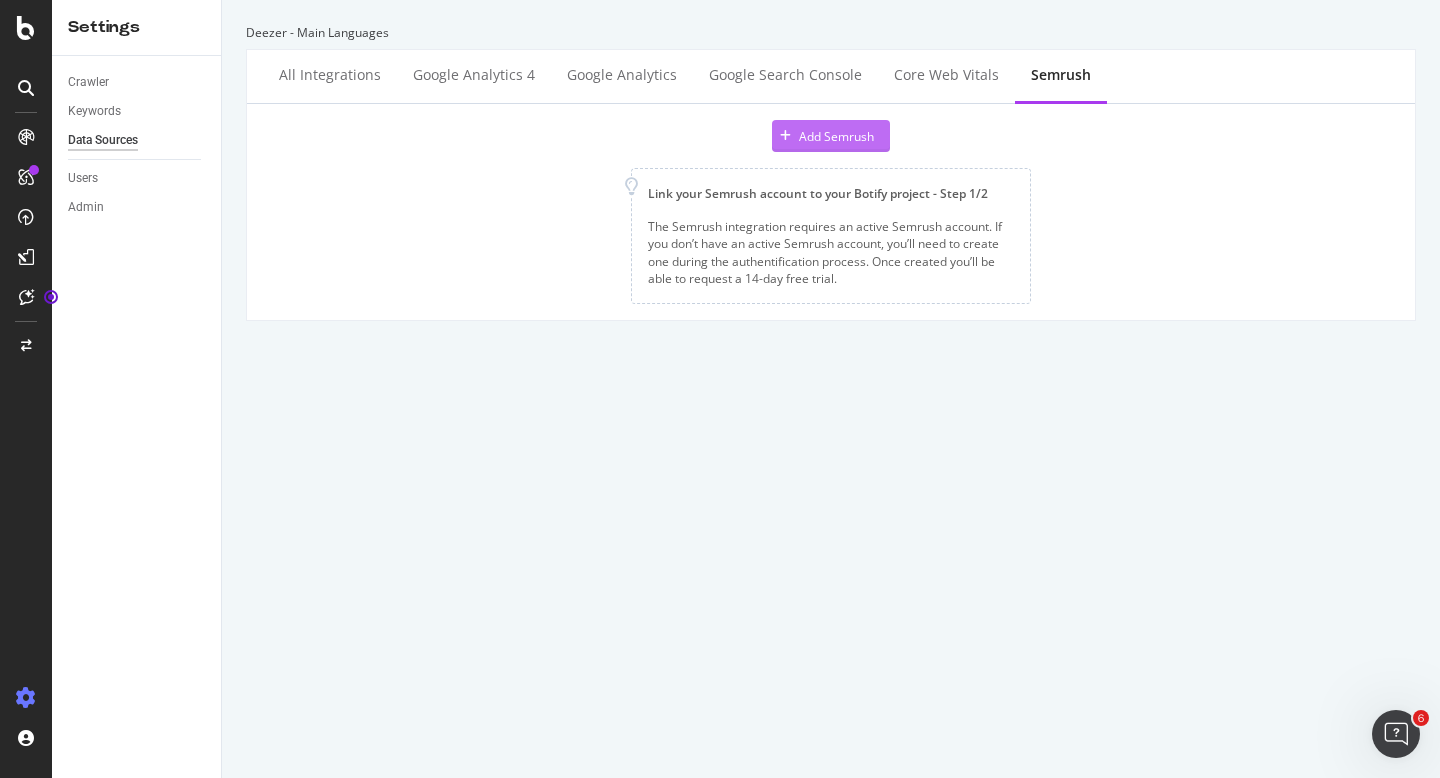 click on "Add Semrush" at bounding box center [836, 136] 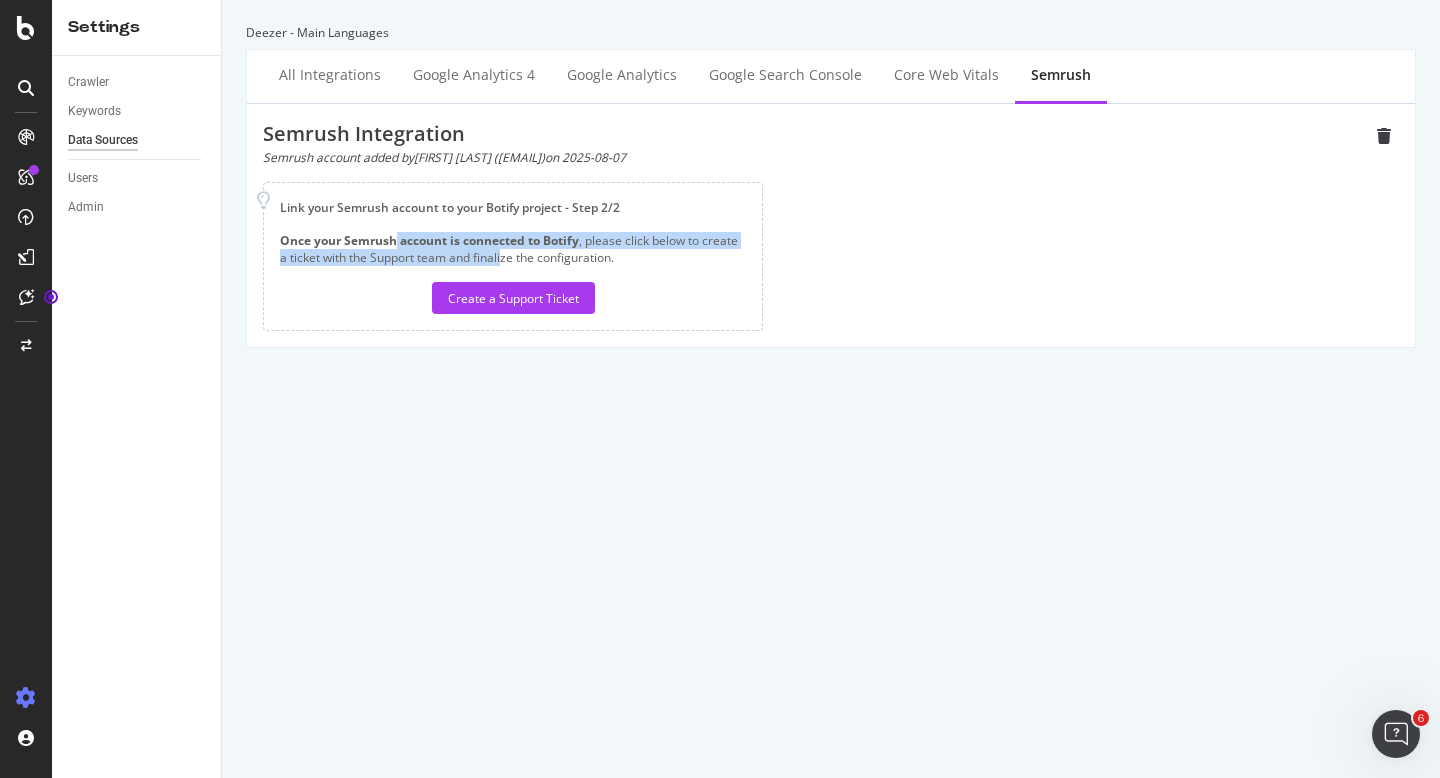 drag, startPoint x: 398, startPoint y: 235, endPoint x: 505, endPoint y: 249, distance: 107.912 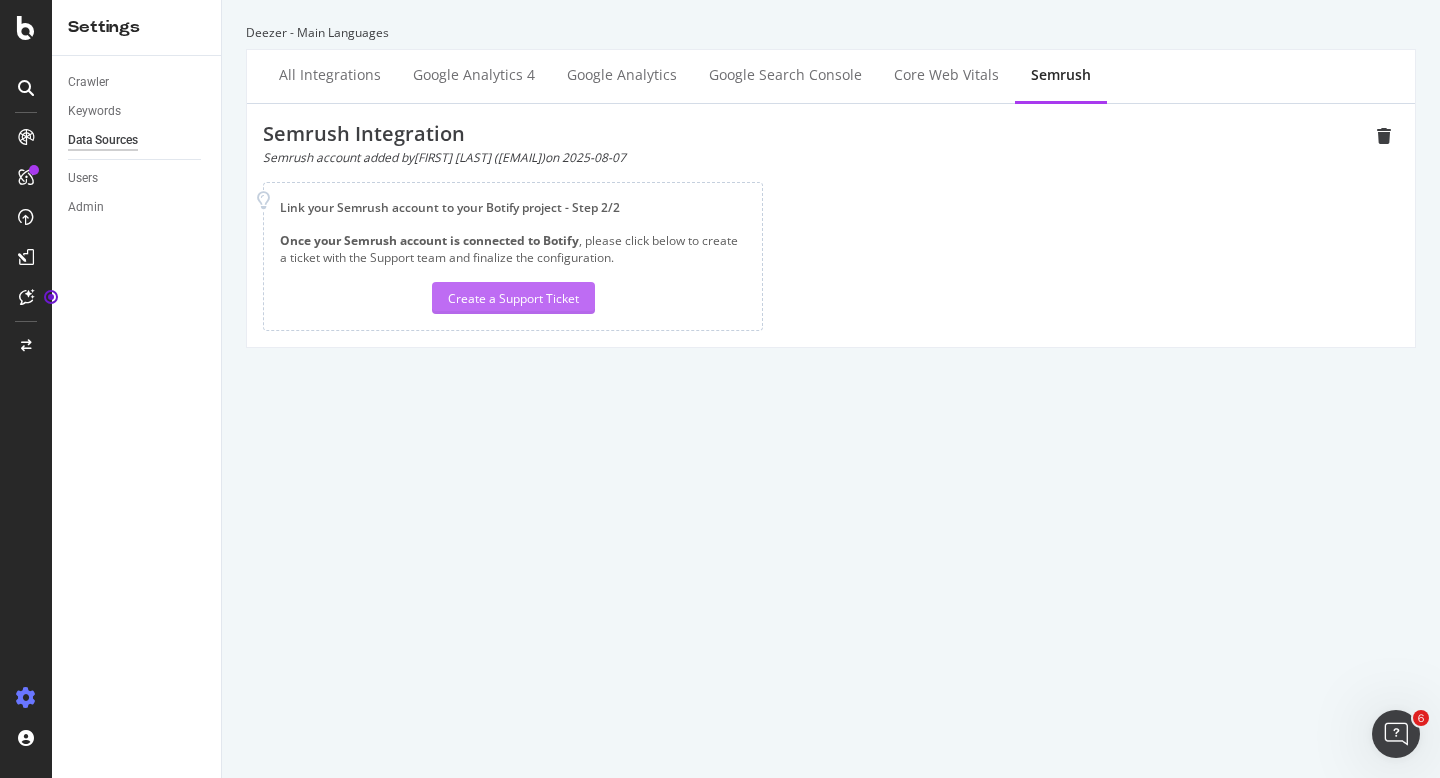 click on "Create a Support Ticket" at bounding box center (513, 298) 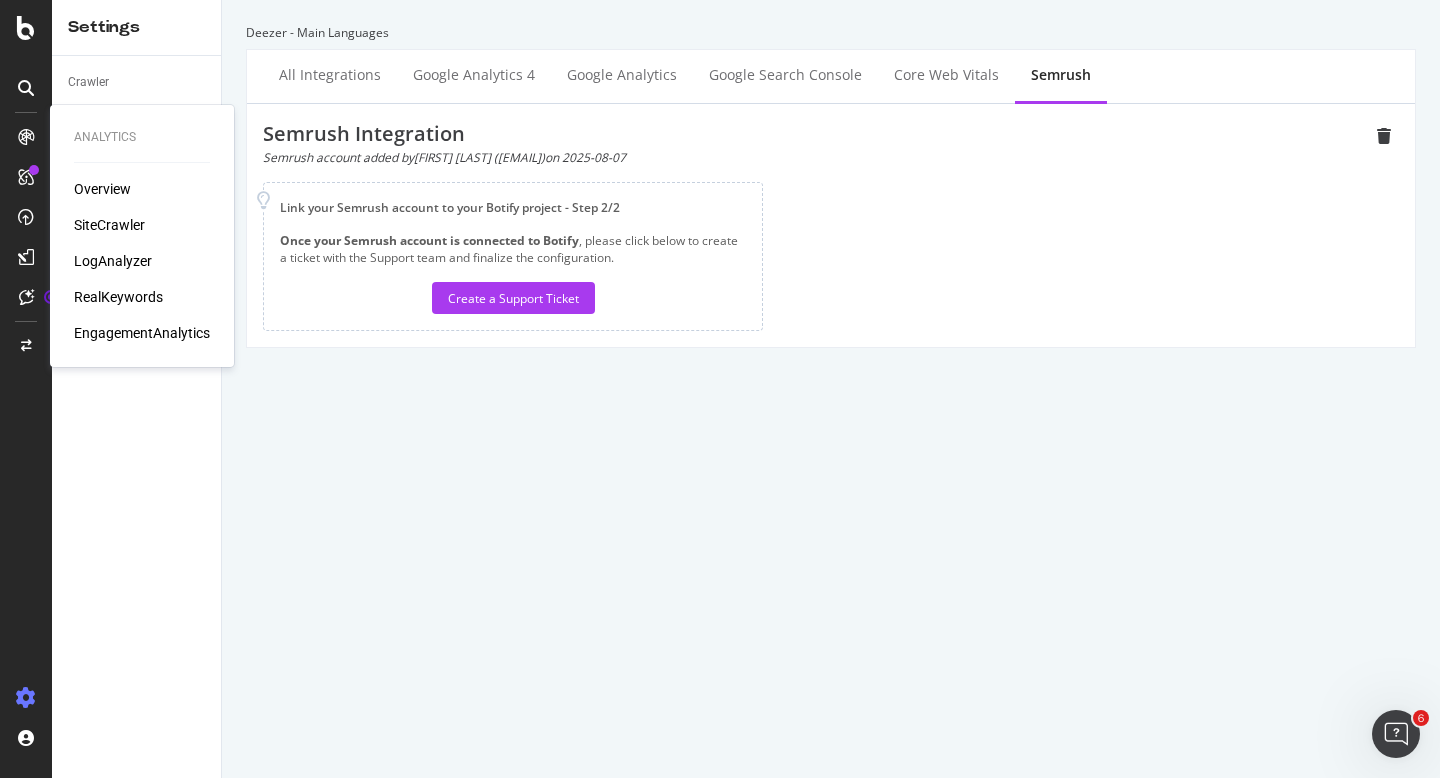 click at bounding box center (26, 137) 